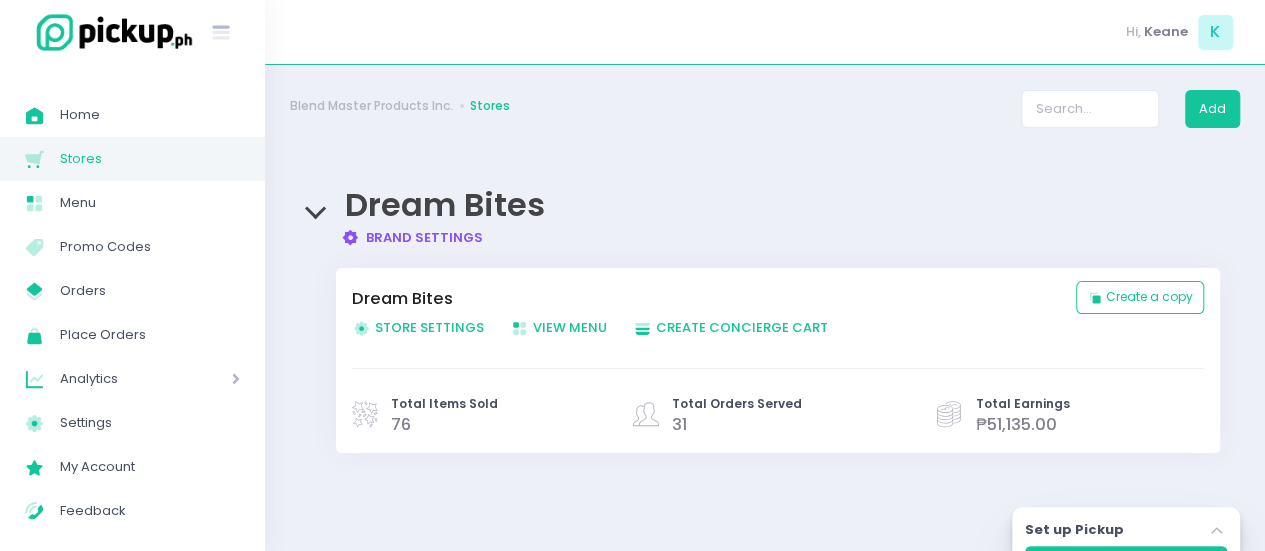 scroll, scrollTop: 210, scrollLeft: 0, axis: vertical 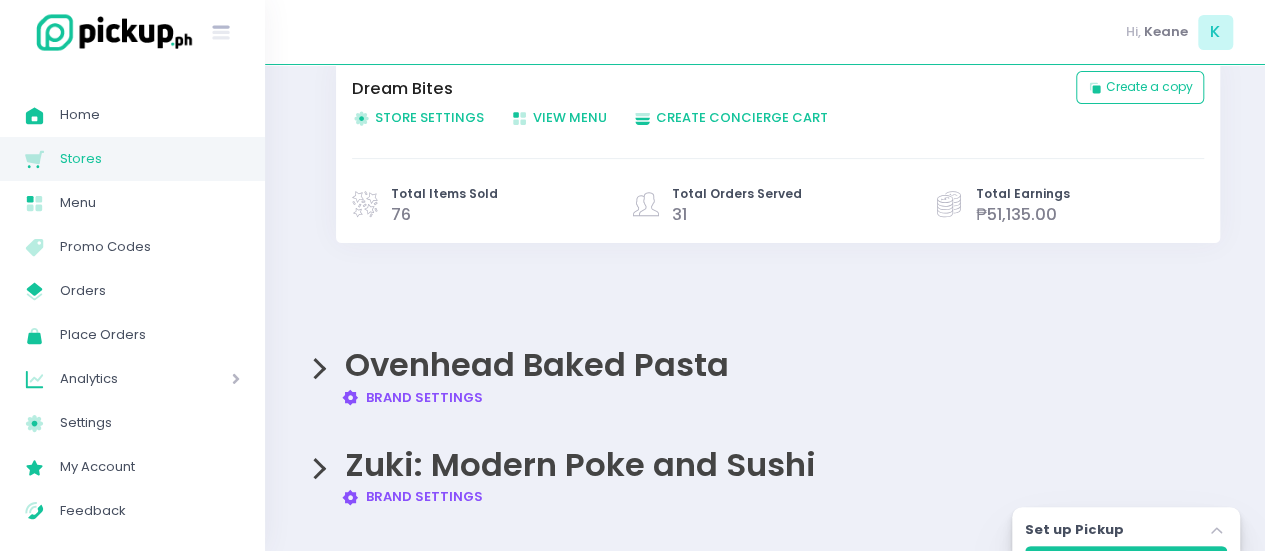 click on "Ovenhead Baked Pasta  Brand Settings Created with Sketch.   Brand Settings" at bounding box center (765, 367) 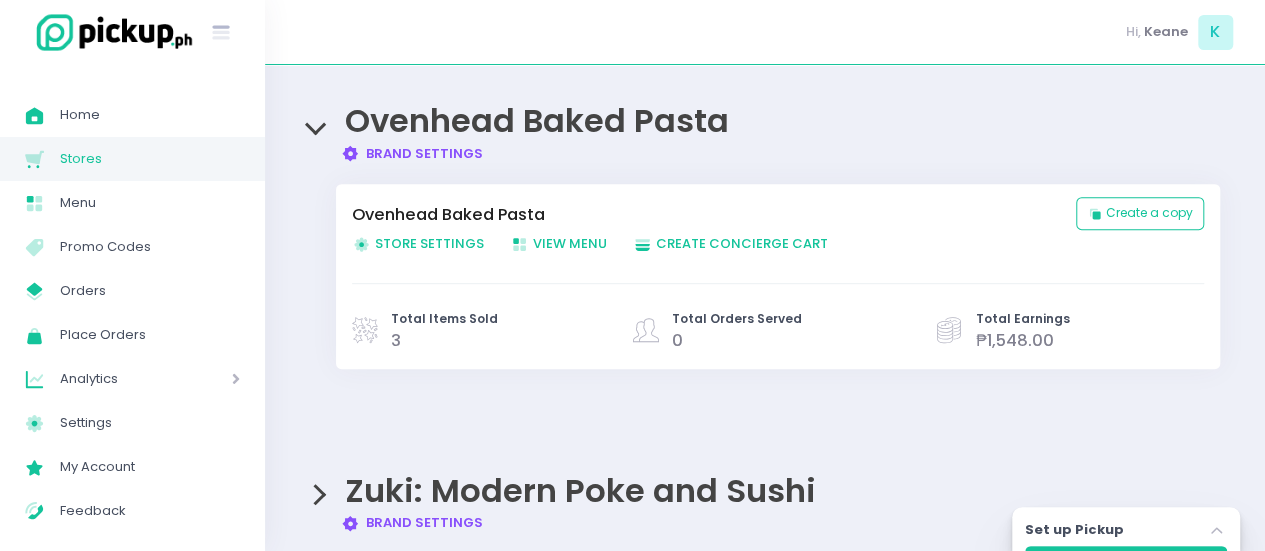 scroll, scrollTop: 458, scrollLeft: 0, axis: vertical 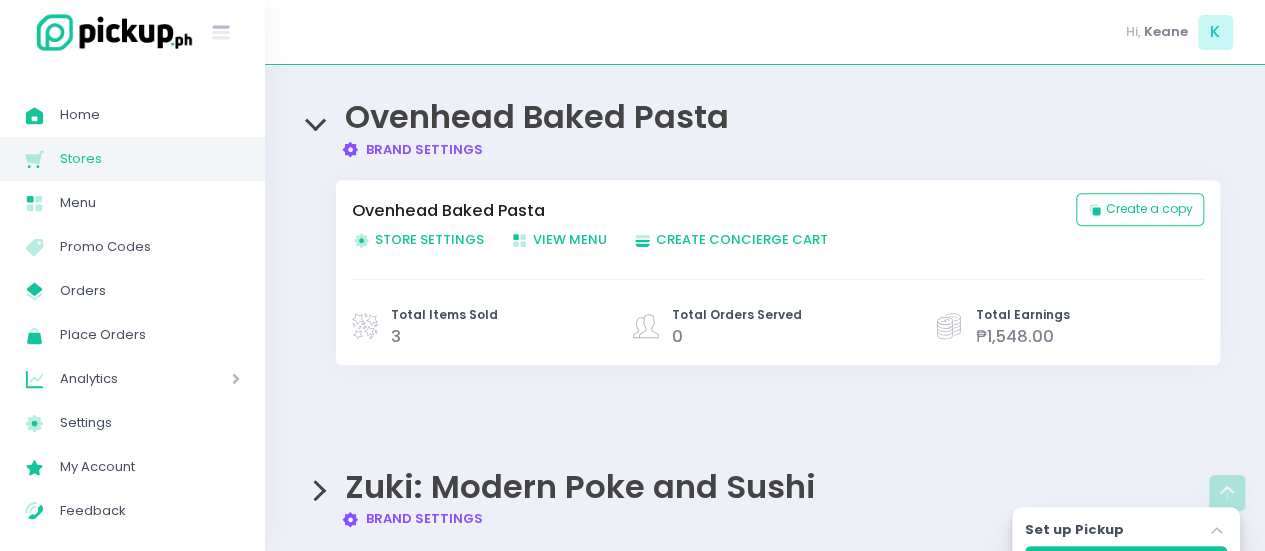 click on "Store Settings Created with Sketch. Store Settings" at bounding box center [418, 239] 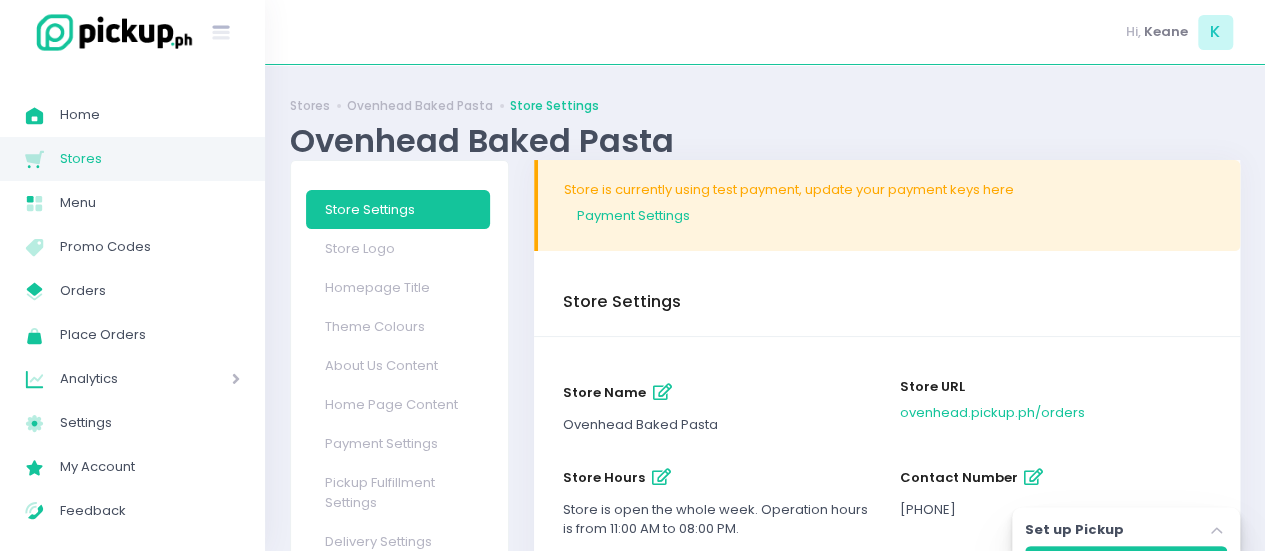 scroll, scrollTop: 228, scrollLeft: 0, axis: vertical 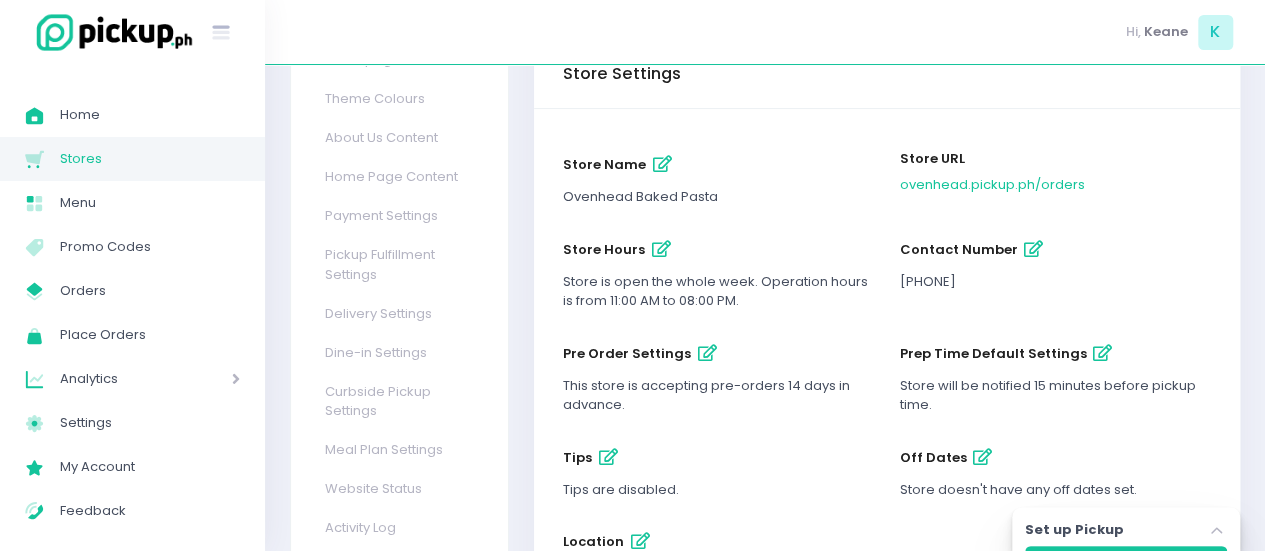 click at bounding box center (661, 249) 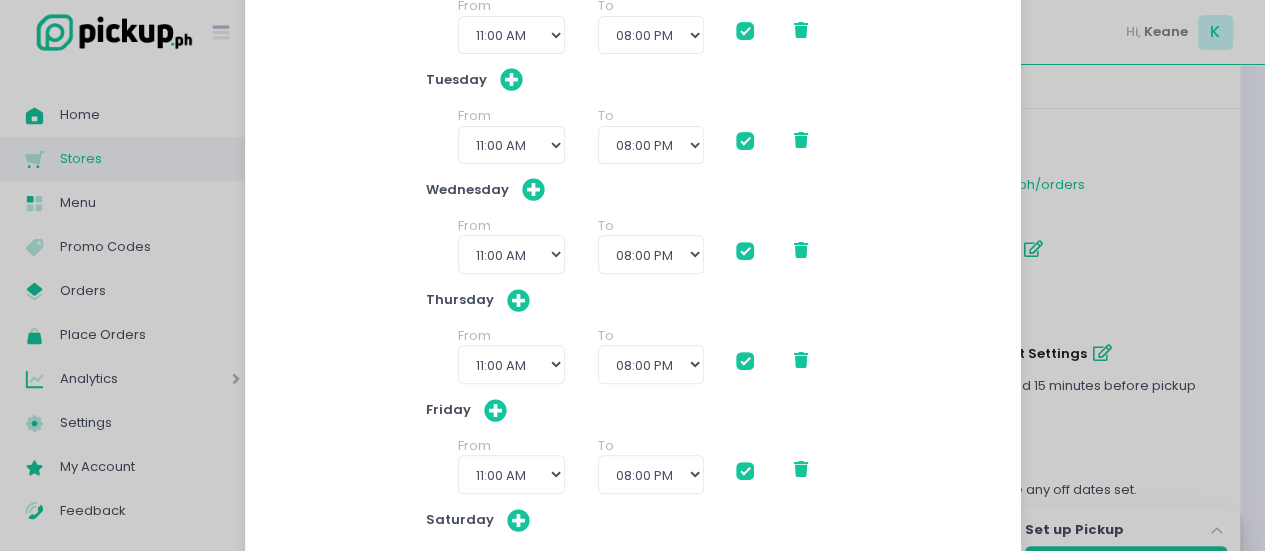 scroll, scrollTop: 313, scrollLeft: 0, axis: vertical 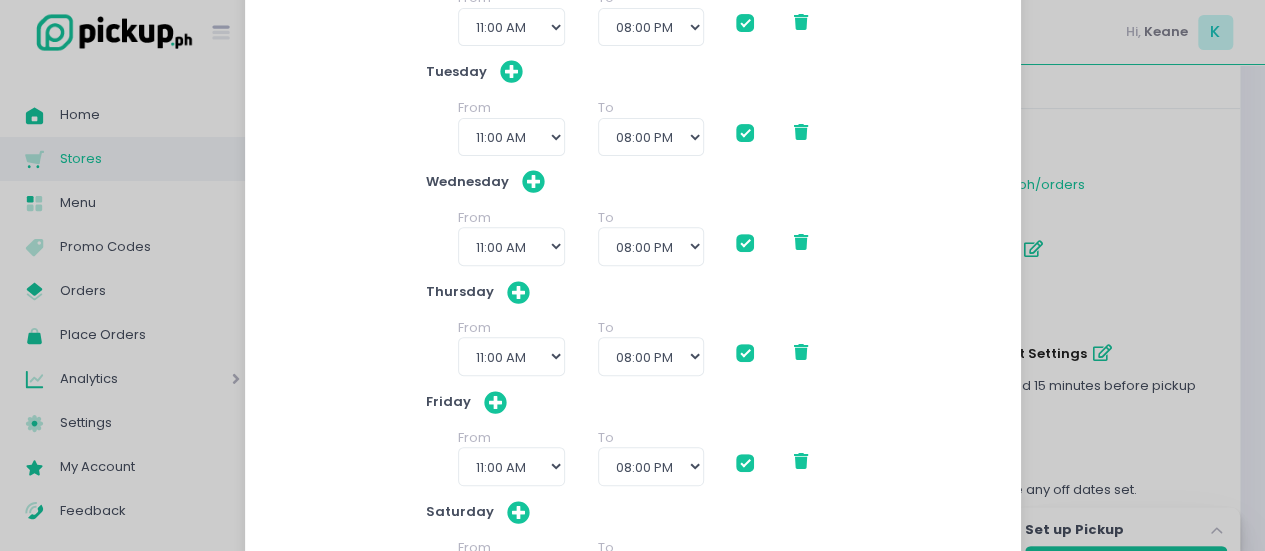 click at bounding box center (745, 243) 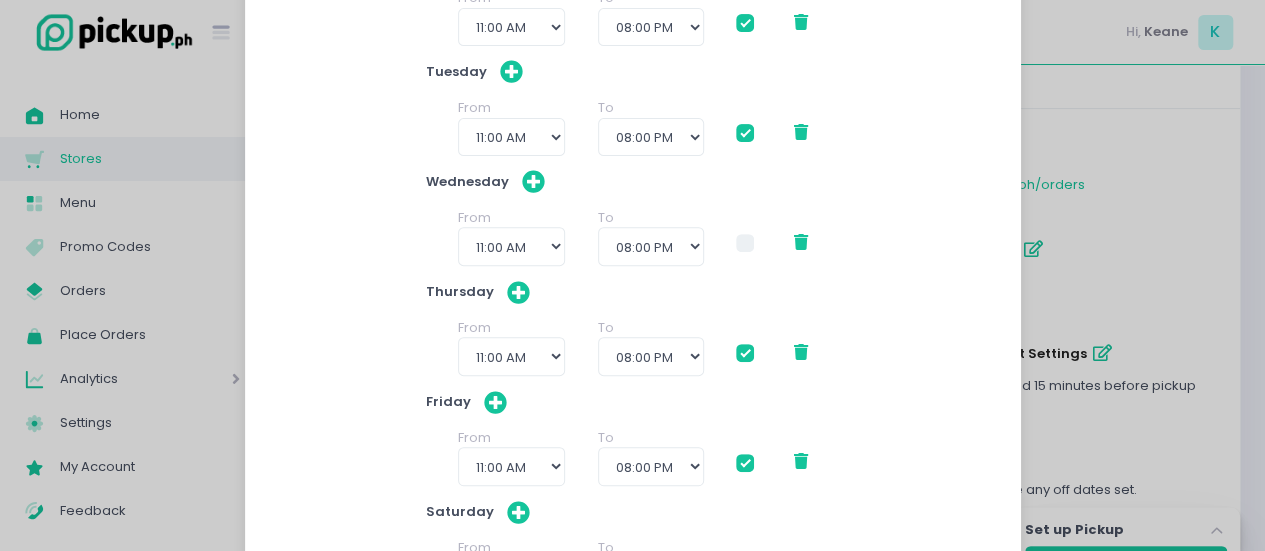 checkbox on "true" 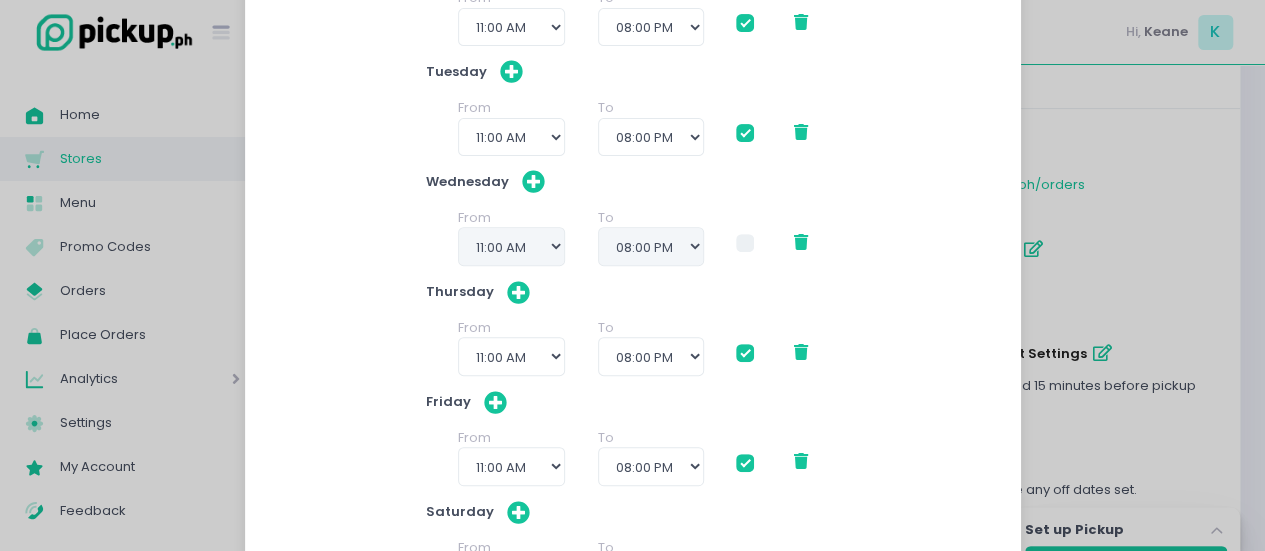 click at bounding box center (745, 353) 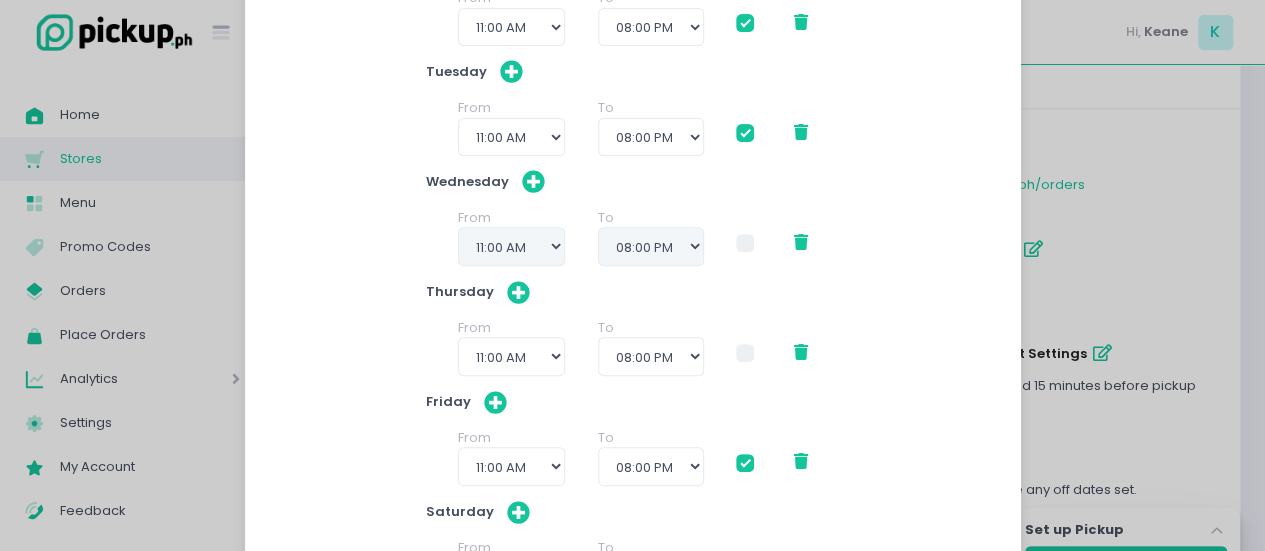checkbox on "true" 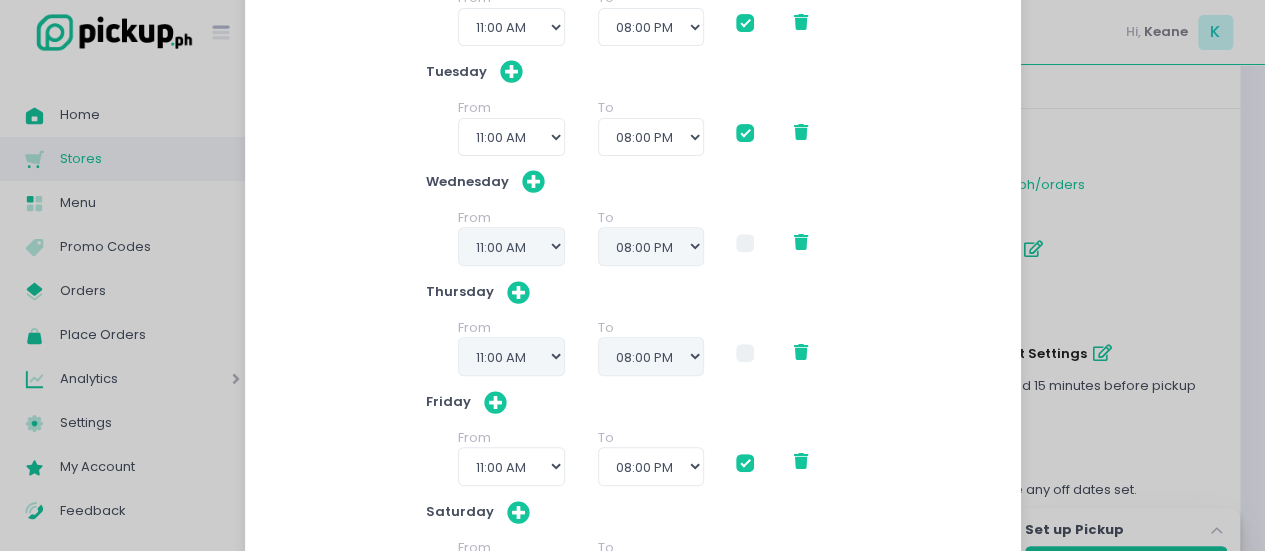 scroll, scrollTop: 502, scrollLeft: 0, axis: vertical 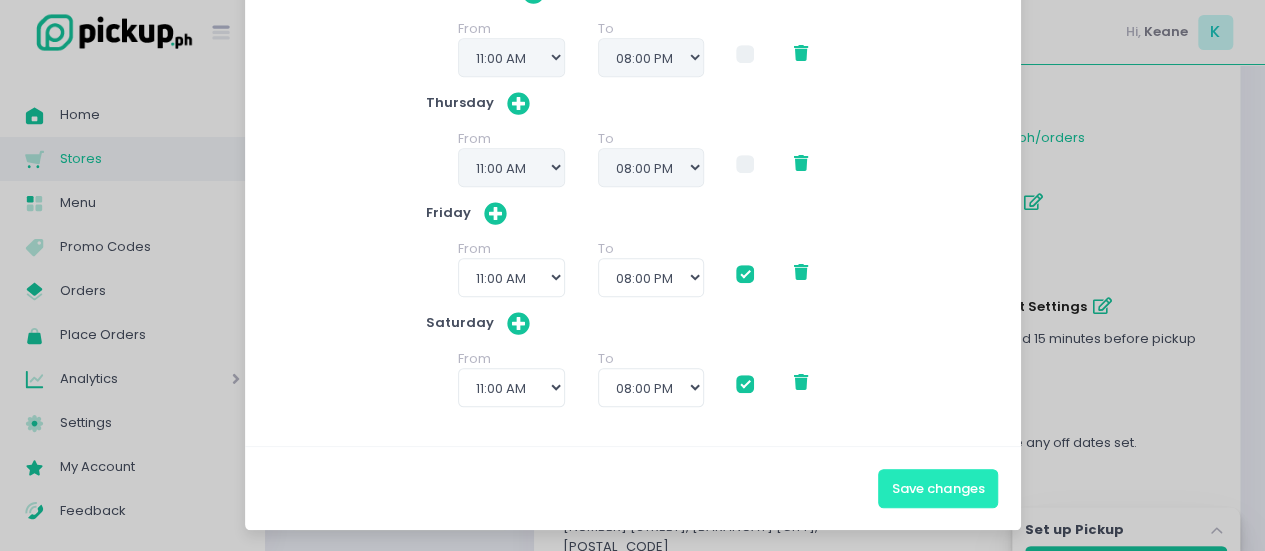 click on "Save changes" at bounding box center (938, 488) 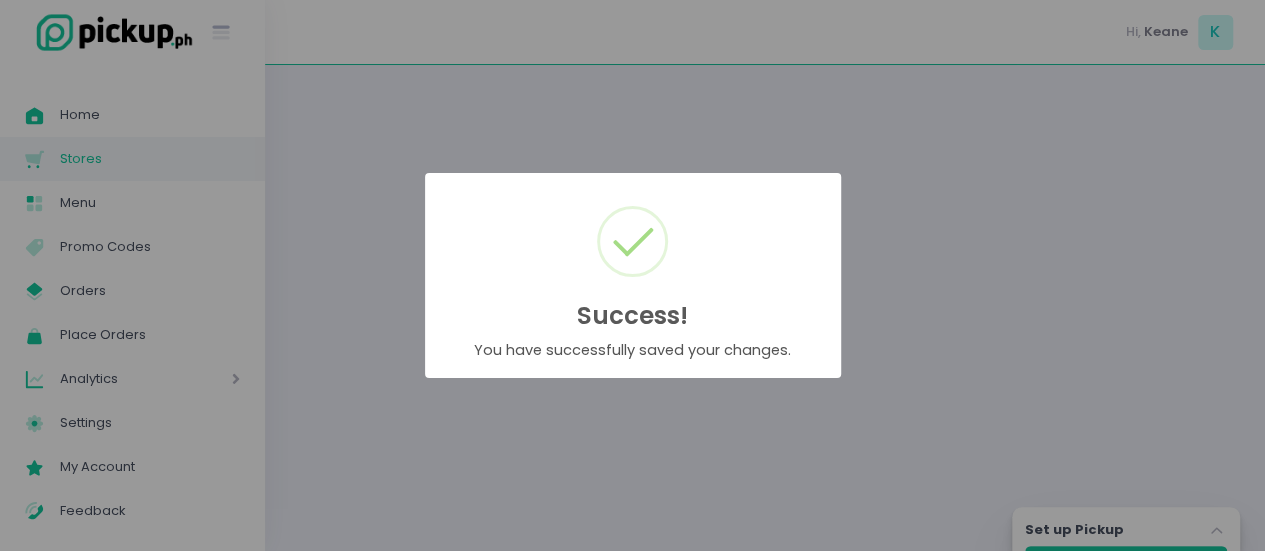scroll, scrollTop: 0, scrollLeft: 0, axis: both 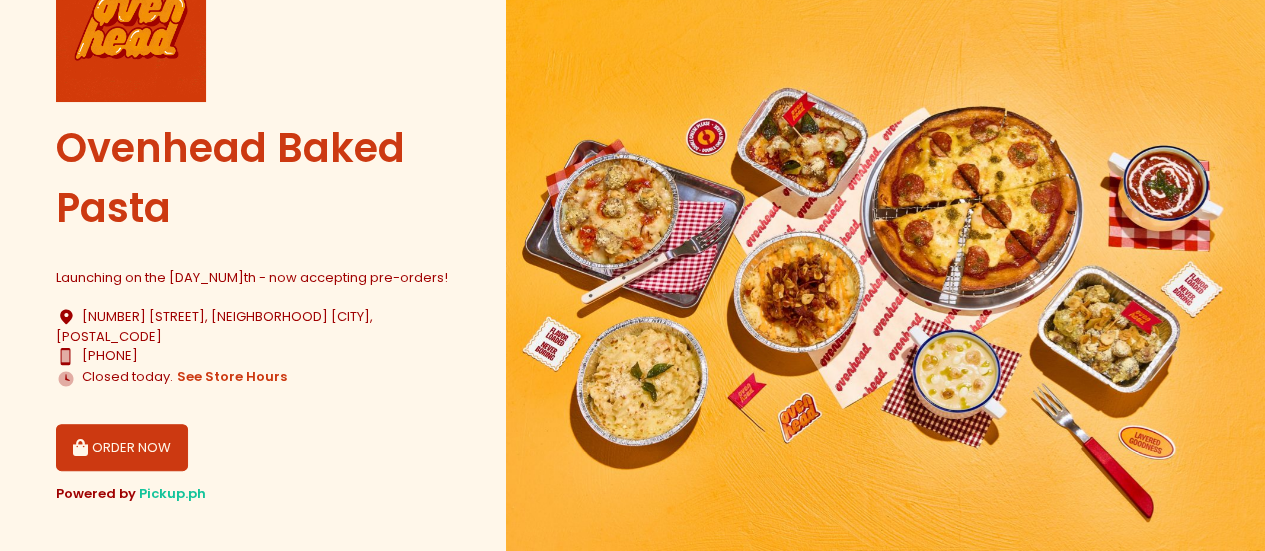 click on "ORDER NOW" at bounding box center [122, 448] 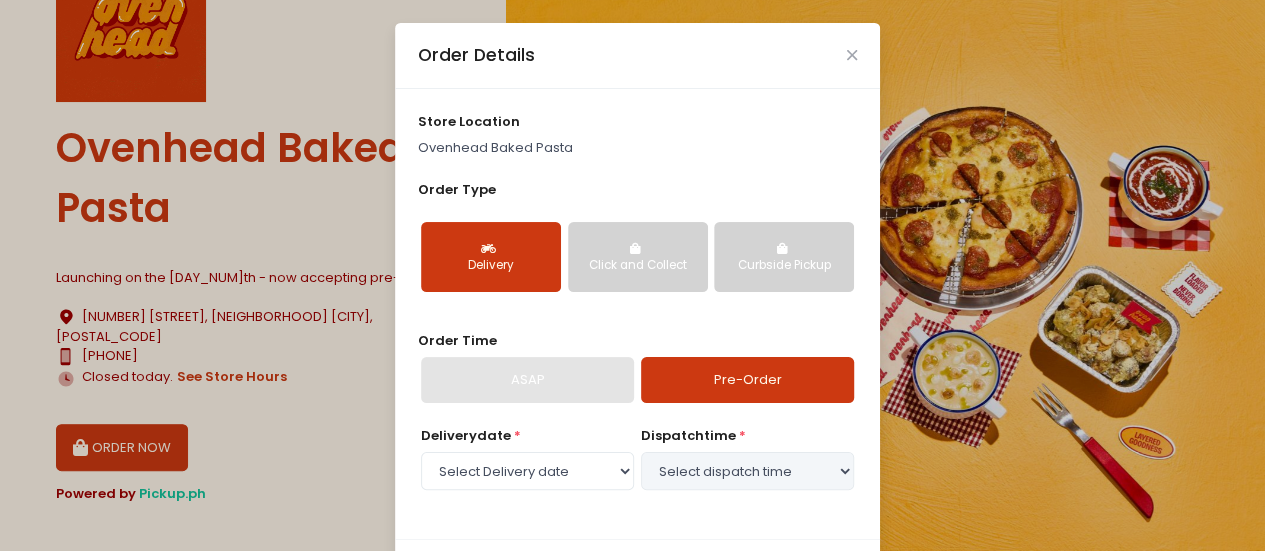 click on "Pre-Order" at bounding box center [747, 380] 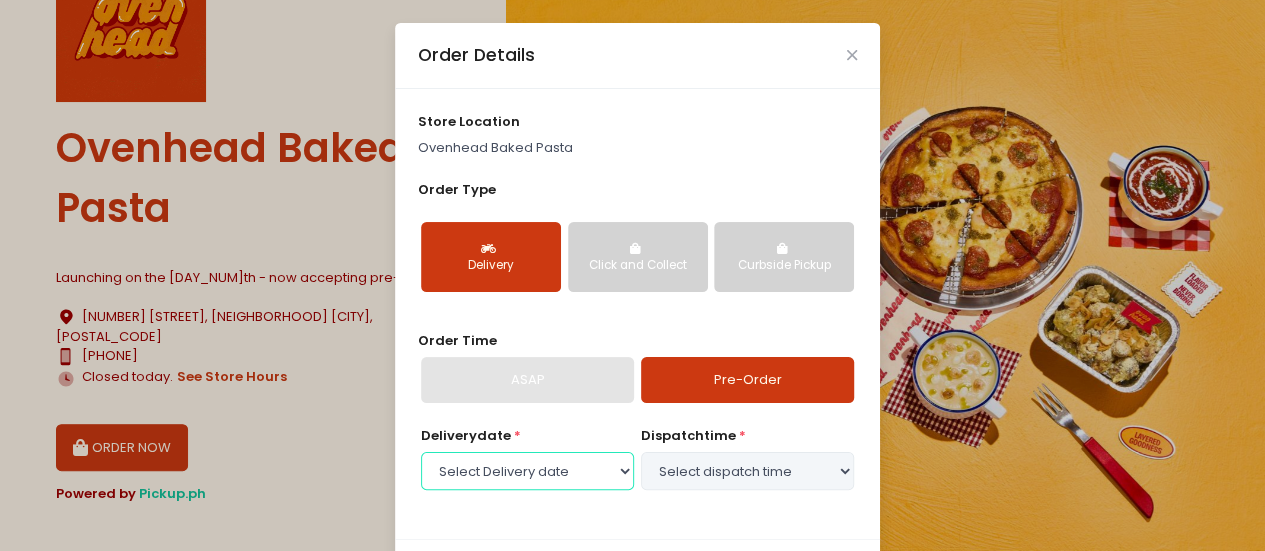 click on "Select Delivery date Friday, Aug 8th Saturday, Aug 9th Sunday, Aug 10th Monday, Aug 11th Tuesday, Aug 12th Friday, Aug 15th Saturday, Aug 16th Sunday, Aug 17th Monday, Aug 18th Tuesday, Aug 19th" at bounding box center (527, 471) 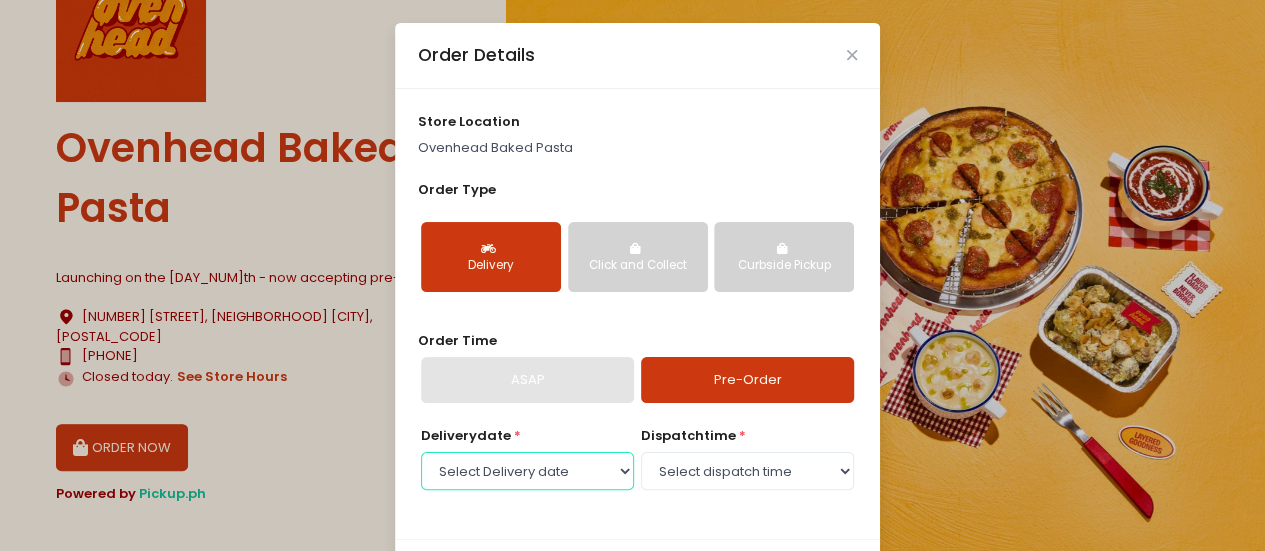 scroll, scrollTop: 102, scrollLeft: 0, axis: vertical 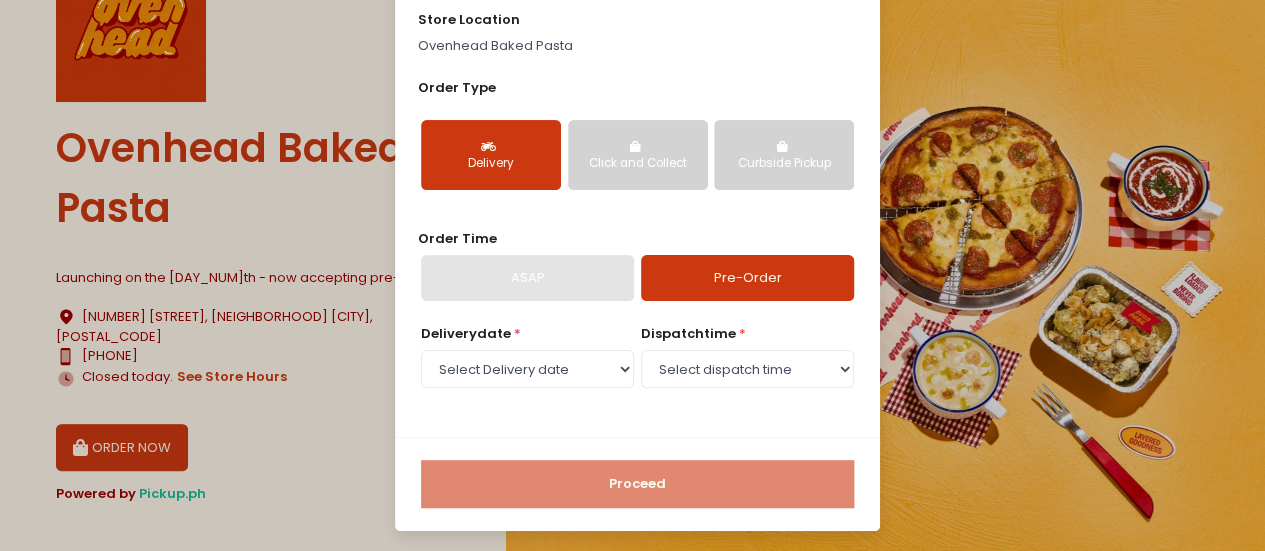 drag, startPoint x: 698, startPoint y: 346, endPoint x: 664, endPoint y: 367, distance: 39.962482 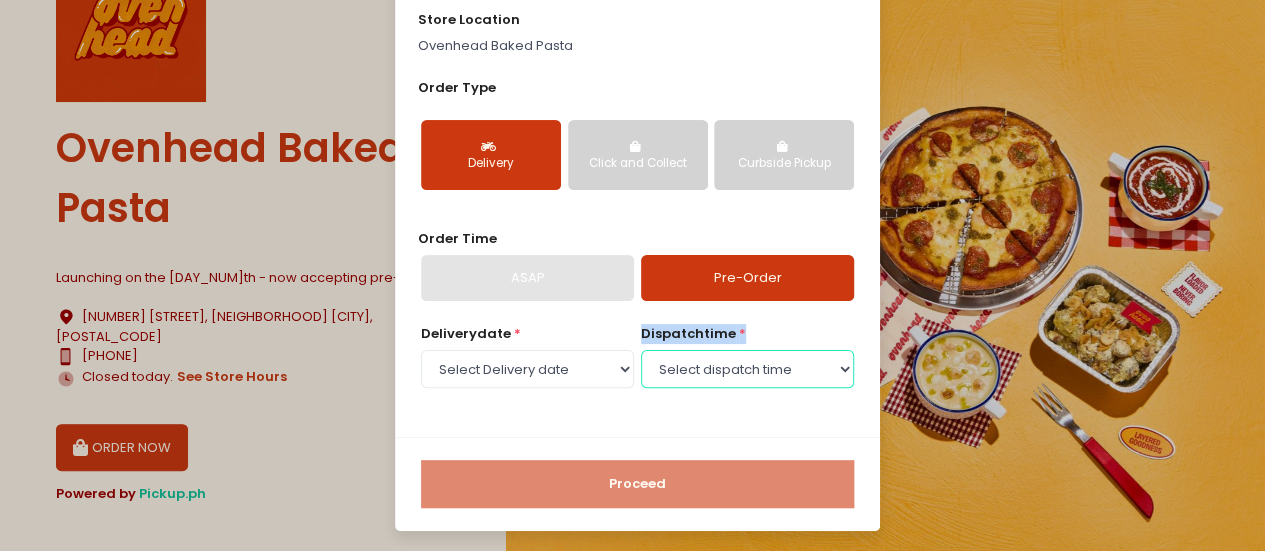 click on "Select dispatch time 11:00 AM - 11:30 AM 11:30 AM - 12:00 PM 12:00 PM - 12:30 PM 12:30 PM - 01:00 PM 01:00 PM - 01:30 PM 01:30 PM - 02:00 PM 02:00 PM - 02:30 PM 02:30 PM - 03:00 PM 03:00 PM - 03:30 PM 03:30 PM - 04:00 PM 04:00 PM - 04:30 PM 04:30 PM - 05:00 PM 05:00 PM - 05:30 PM 05:30 PM - 06:00 PM 06:00 PM - 06:30 PM 06:30 PM - 07:00 PM 07:00 PM - 07:30 PM 07:30 PM - 08:00 PM" at bounding box center (747, 369) 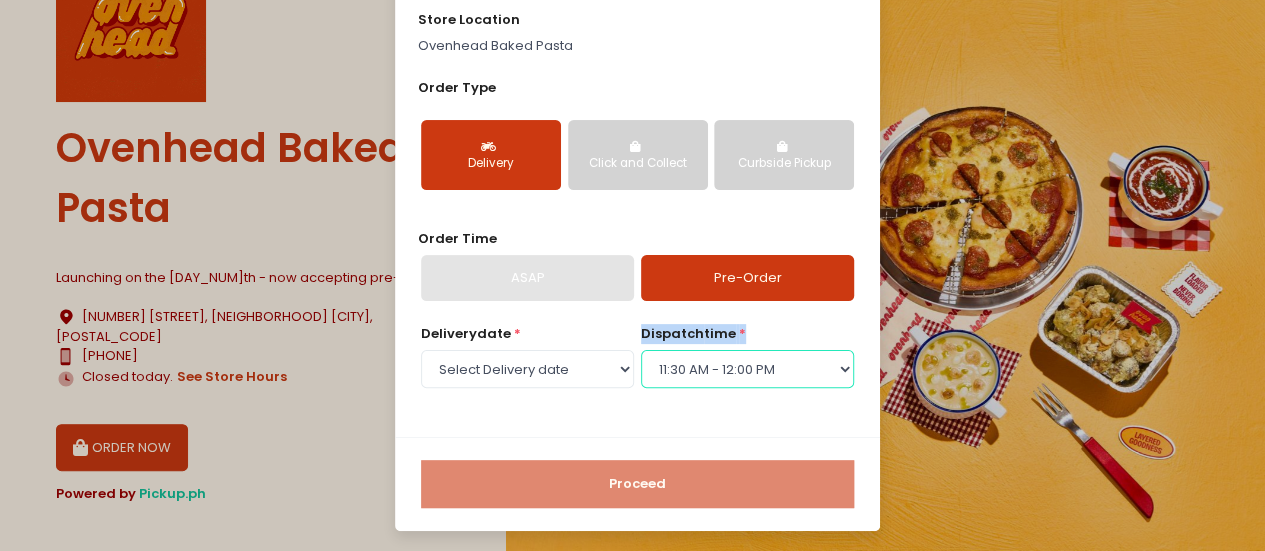 click on "Select dispatch time 11:00 AM - 11:30 AM 11:30 AM - 12:00 PM 12:00 PM - 12:30 PM 12:30 PM - 01:00 PM 01:00 PM - 01:30 PM 01:30 PM - 02:00 PM 02:00 PM - 02:30 PM 02:30 PM - 03:00 PM 03:00 PM - 03:30 PM 03:30 PM - 04:00 PM 04:00 PM - 04:30 PM 04:30 PM - 05:00 PM 05:00 PM - 05:30 PM 05:30 PM - 06:00 PM 06:00 PM - 06:30 PM 06:30 PM - 07:00 PM 07:00 PM - 07:30 PM 07:30 PM - 08:00 PM" at bounding box center [747, 369] 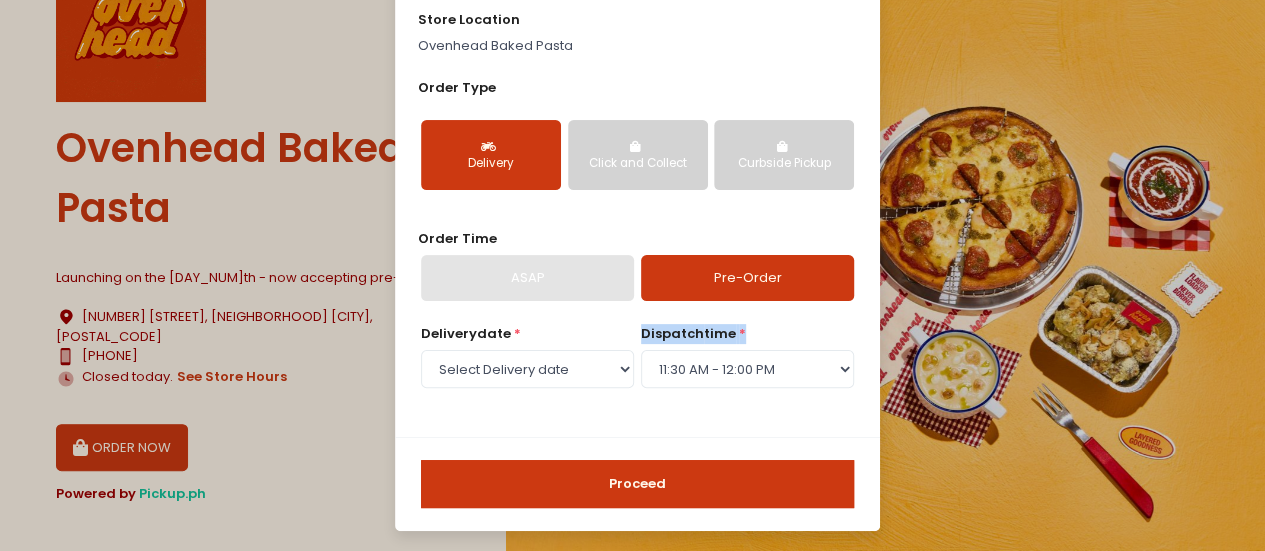 click on "Proceed" at bounding box center (637, 484) 